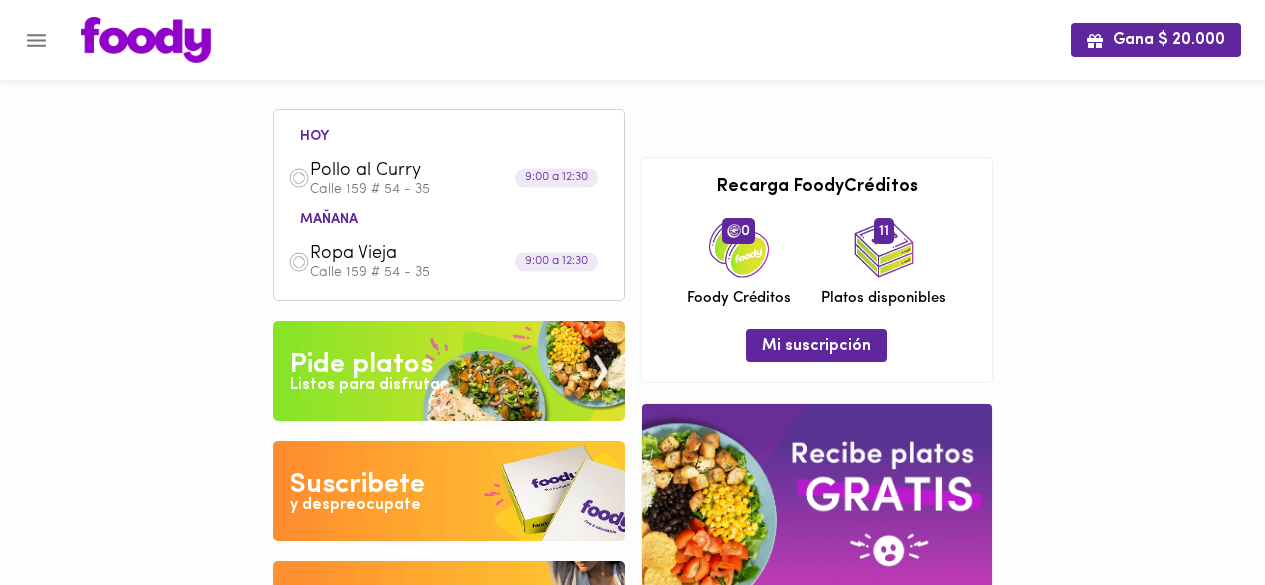 scroll, scrollTop: 0, scrollLeft: 0, axis: both 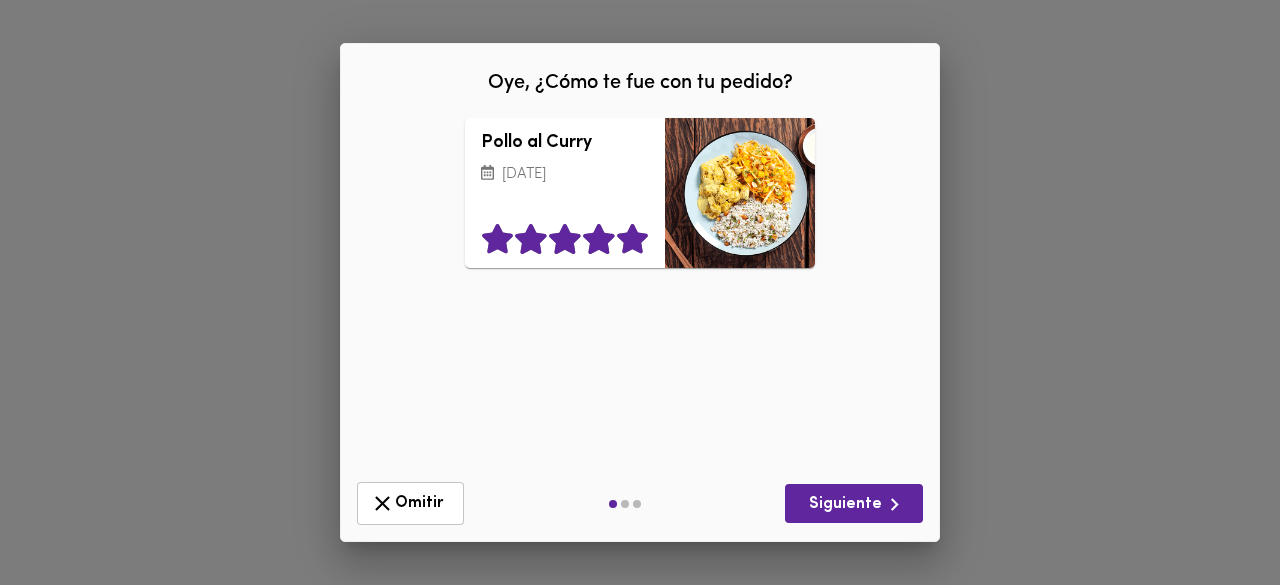 click 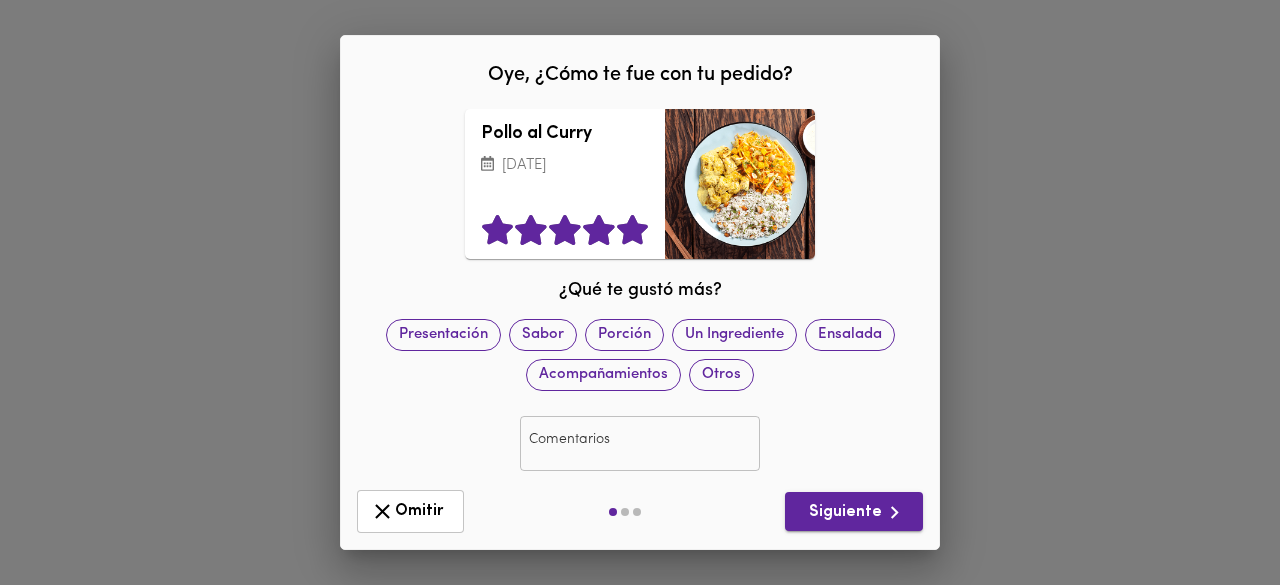 click on "Siguiente" at bounding box center [854, 512] 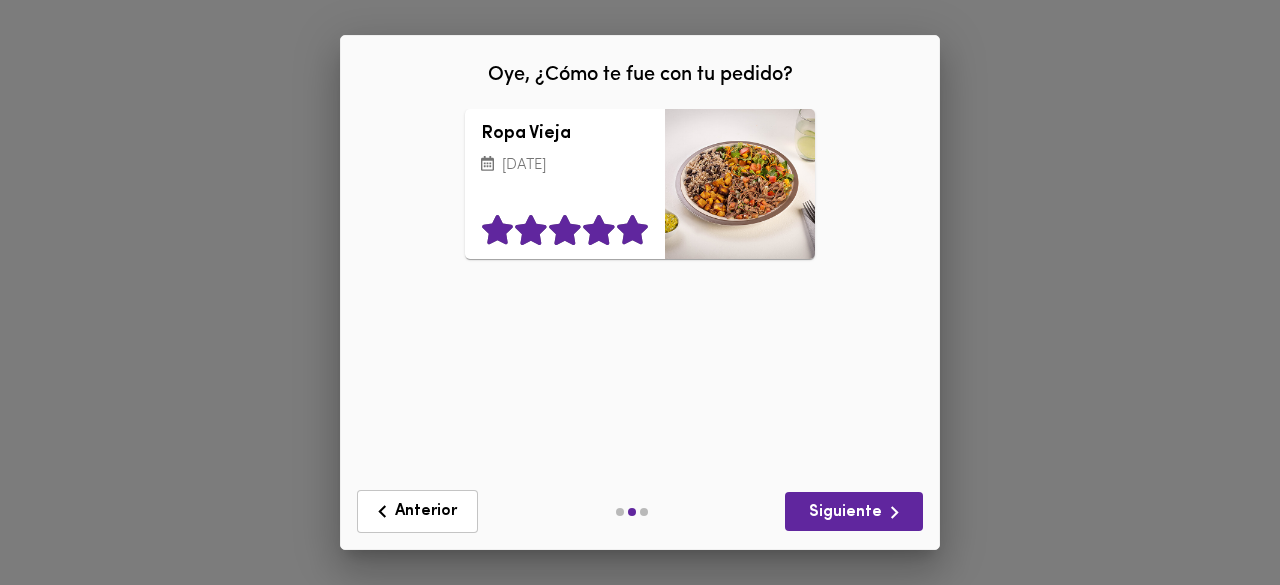 click 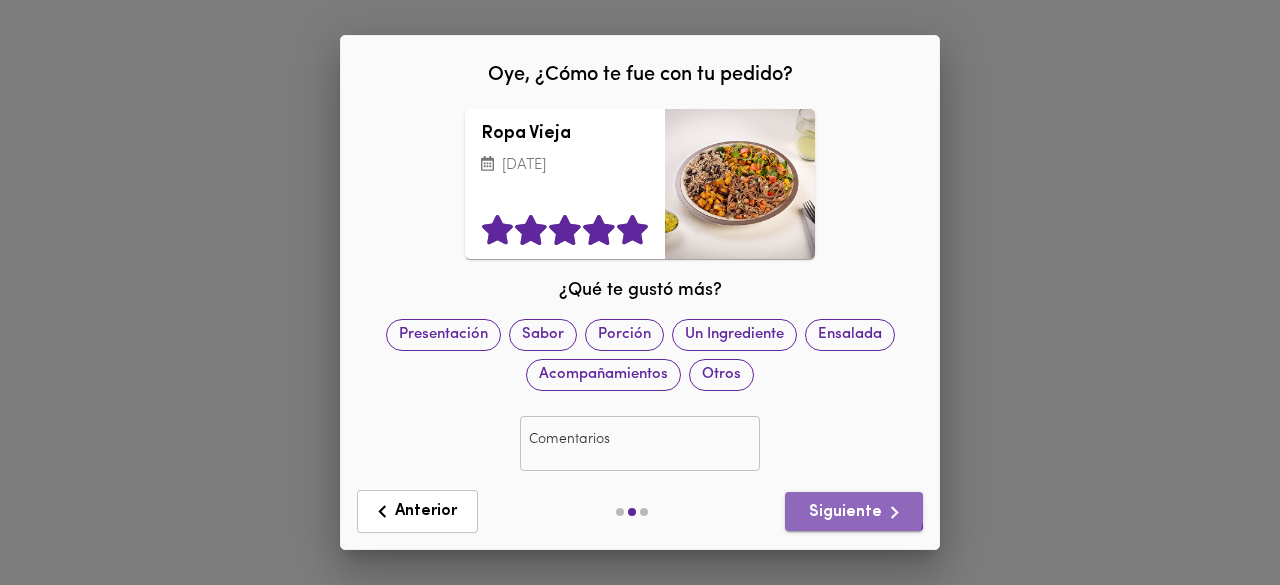 click on "Siguiente" at bounding box center [854, 511] 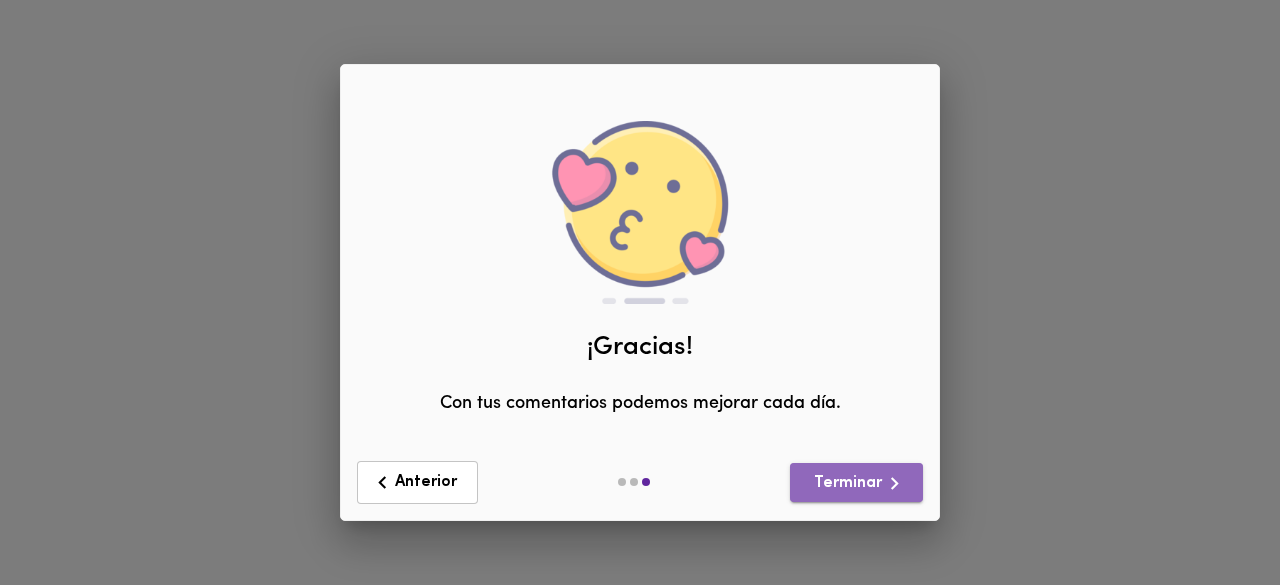 click on "Terminar" at bounding box center [856, 483] 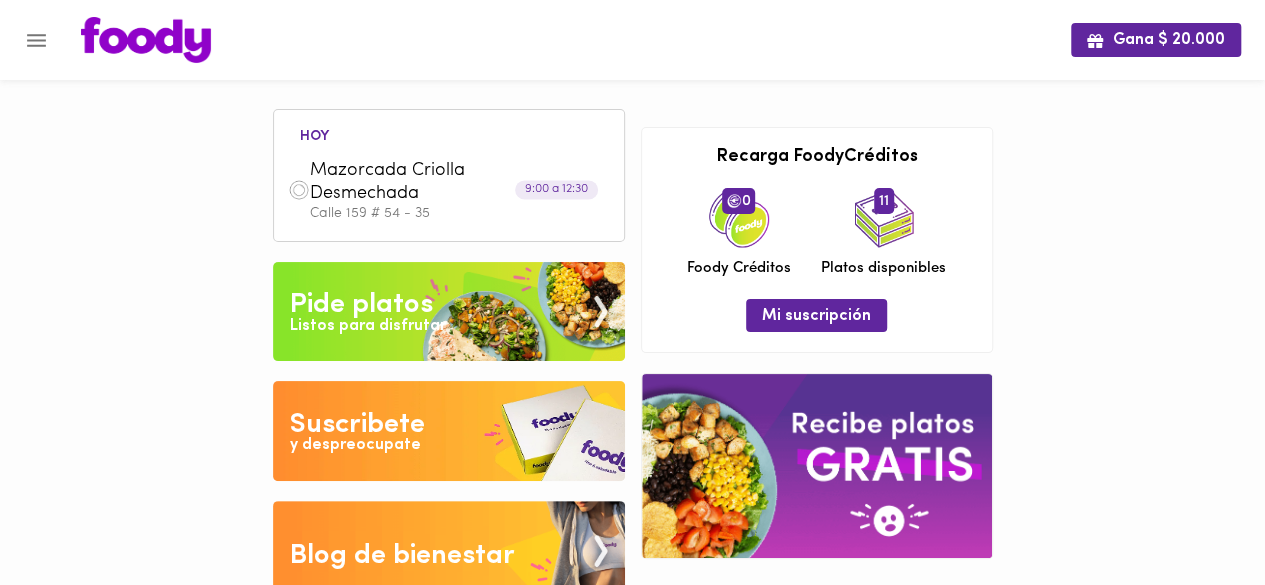click on "Pide platos" at bounding box center [361, 305] 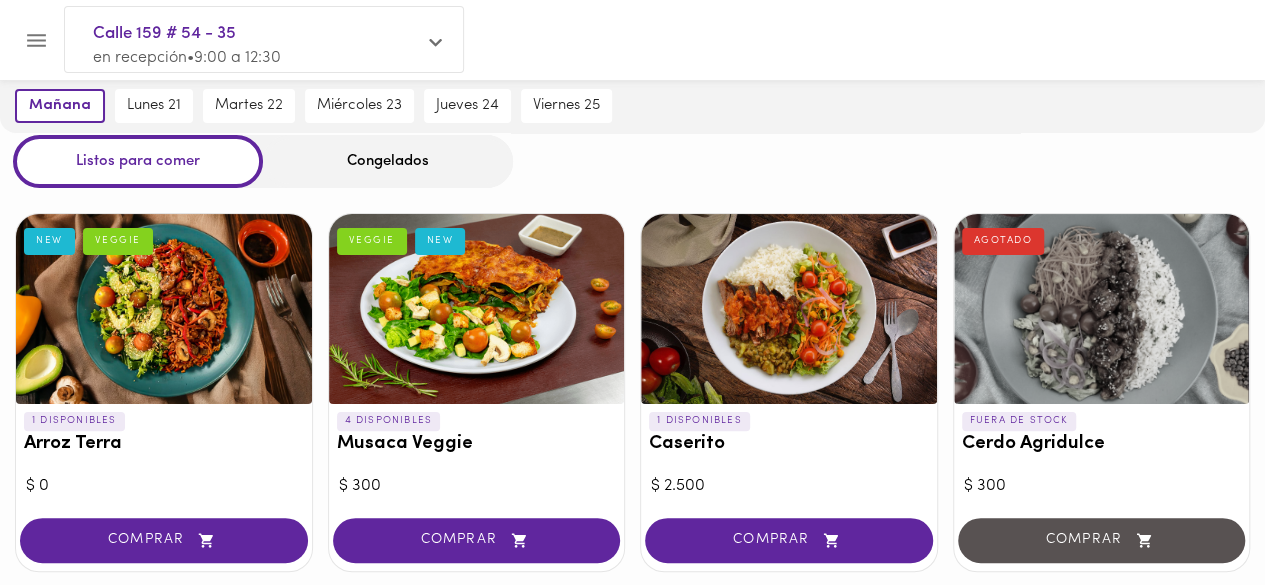 scroll, scrollTop: 0, scrollLeft: 0, axis: both 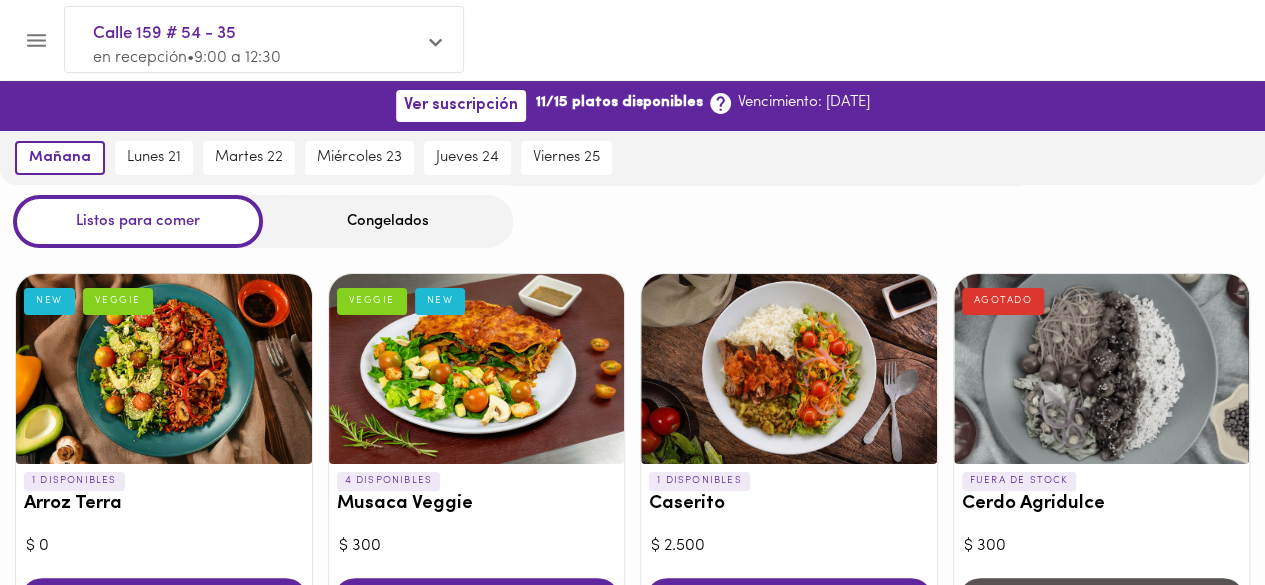 click on "Congelados" at bounding box center (388, 221) 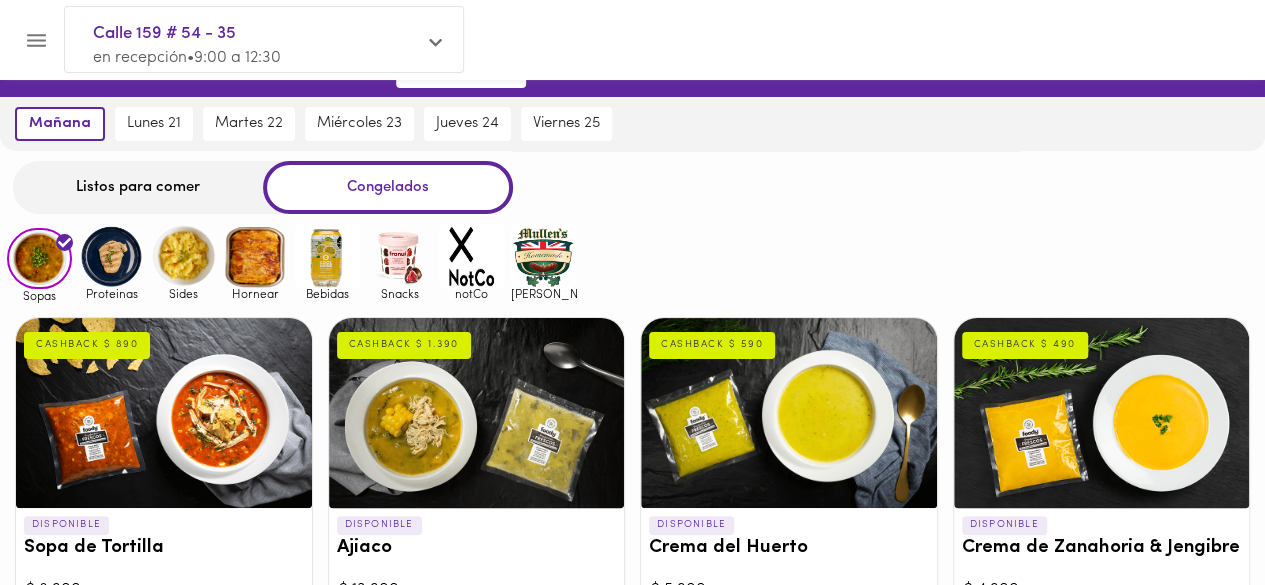 scroll, scrollTop: 0, scrollLeft: 0, axis: both 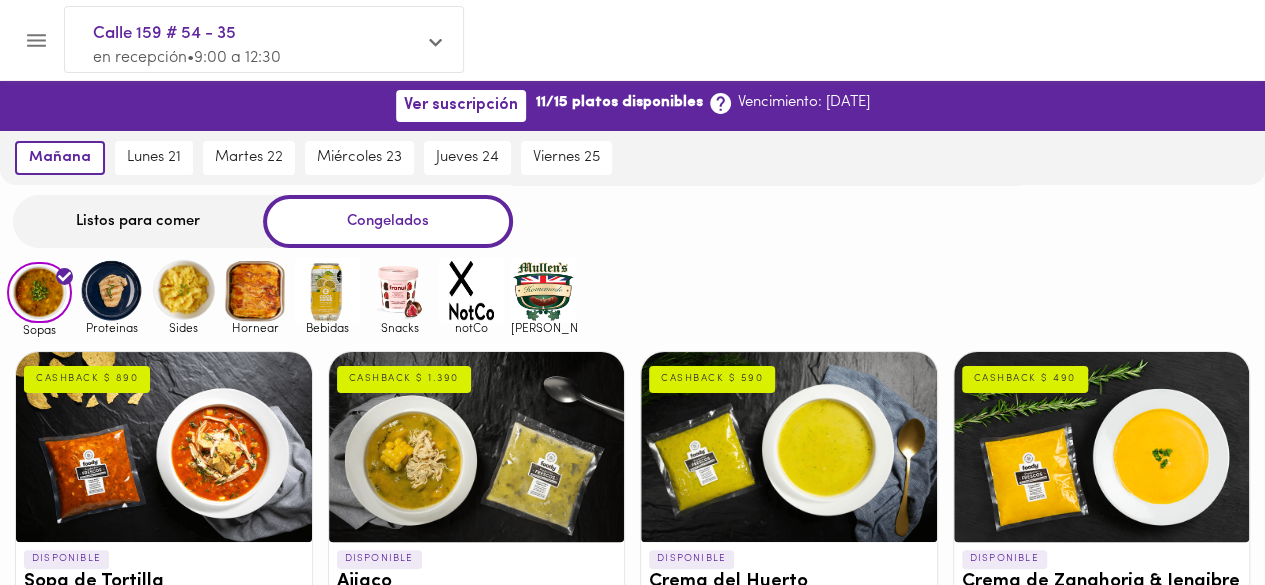 click at bounding box center [111, 290] 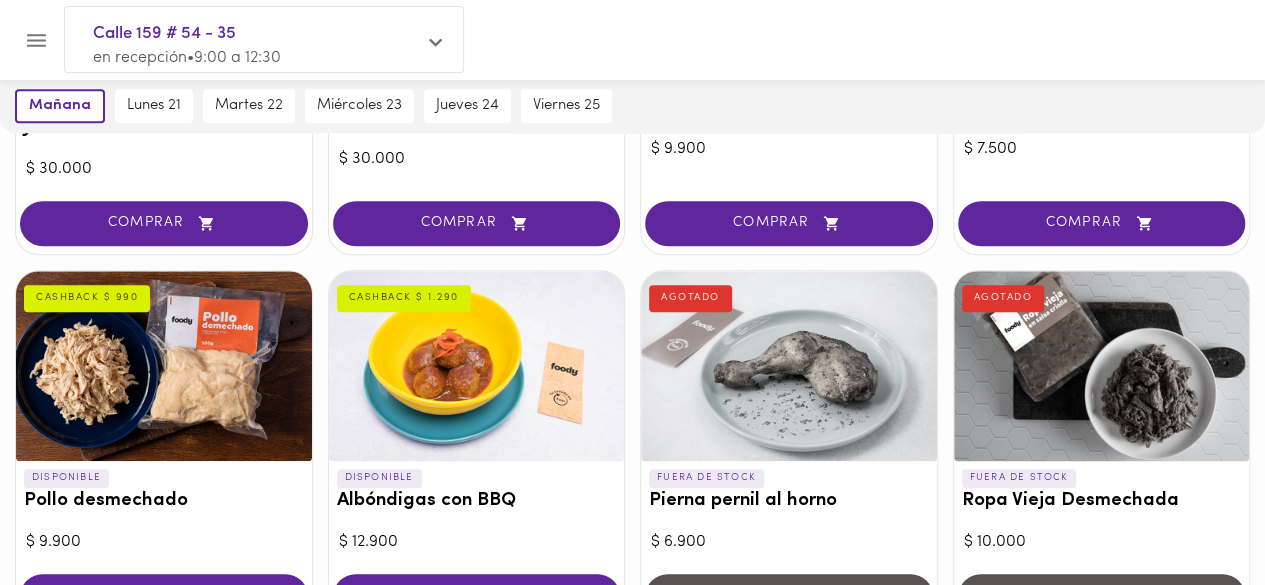 scroll, scrollTop: 484, scrollLeft: 0, axis: vertical 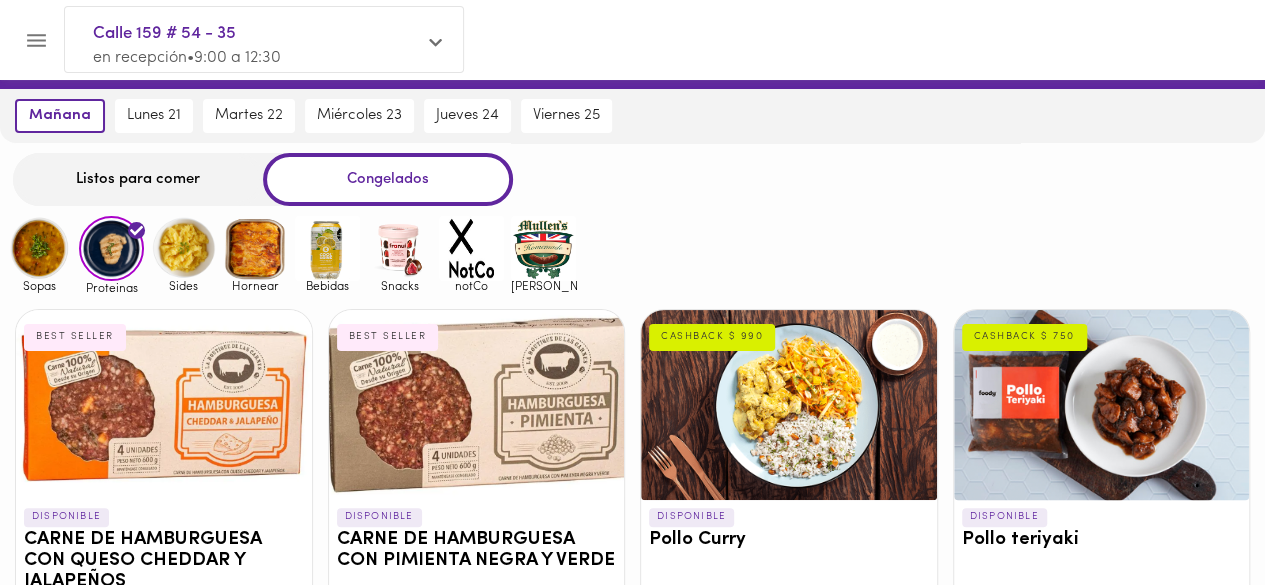 click at bounding box center [255, 248] 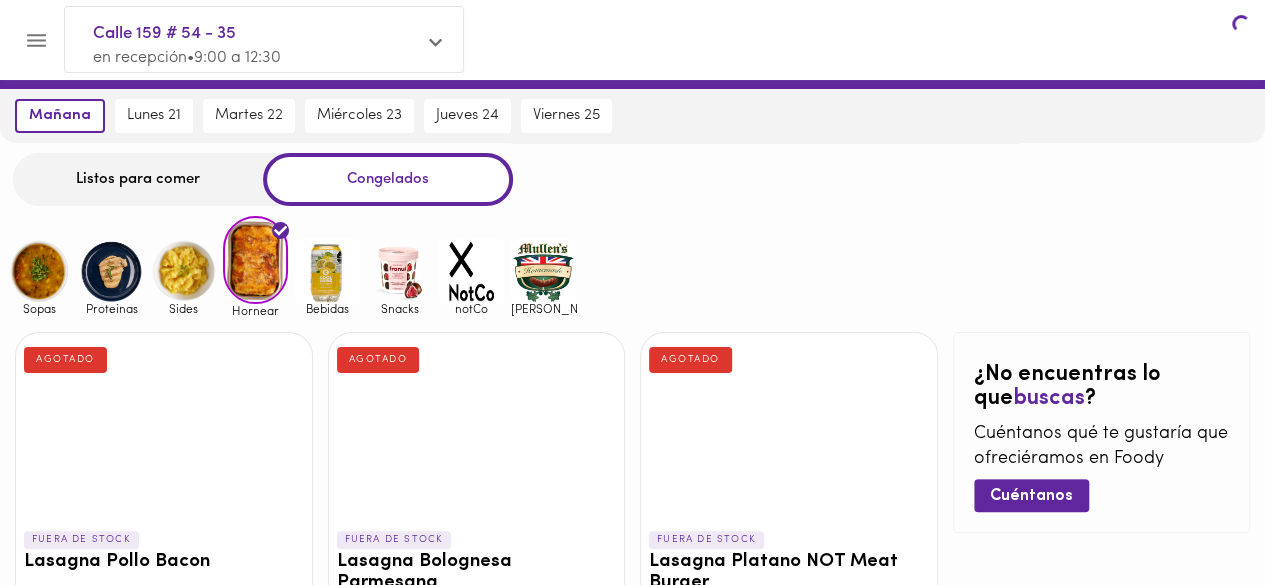 scroll, scrollTop: 0, scrollLeft: 0, axis: both 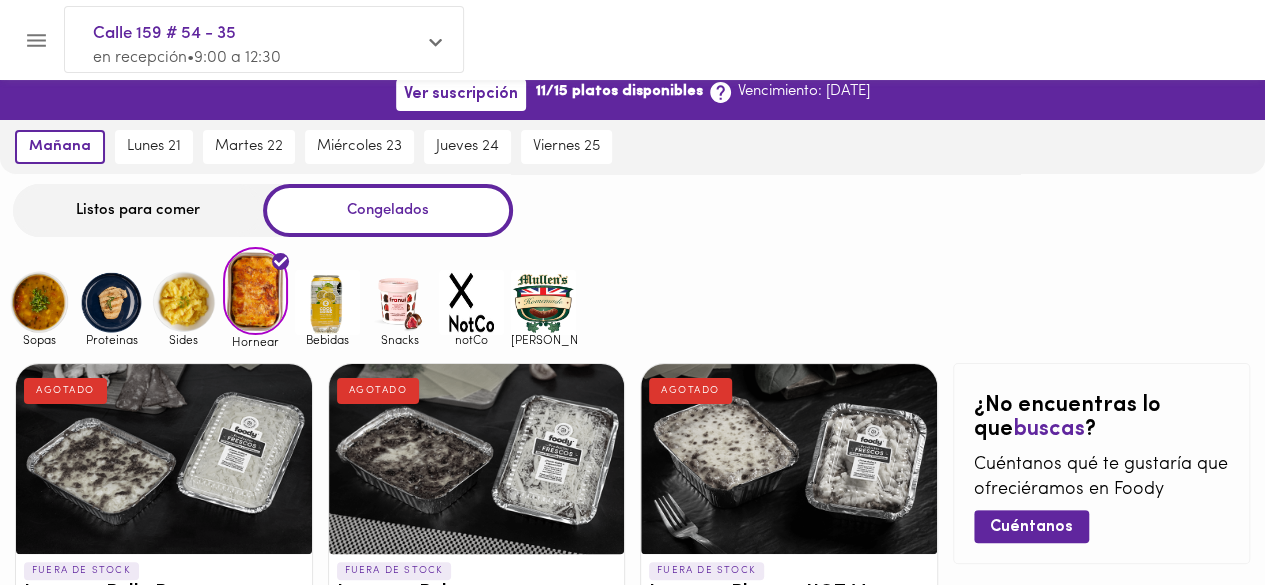 click at bounding box center (399, 302) 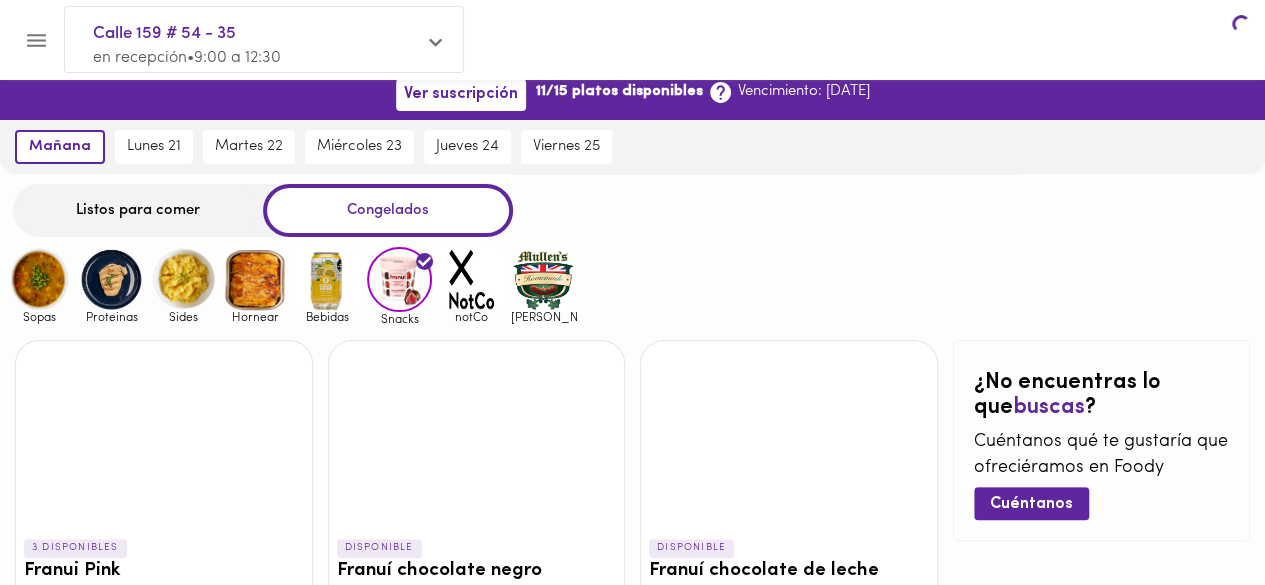 scroll, scrollTop: 0, scrollLeft: 0, axis: both 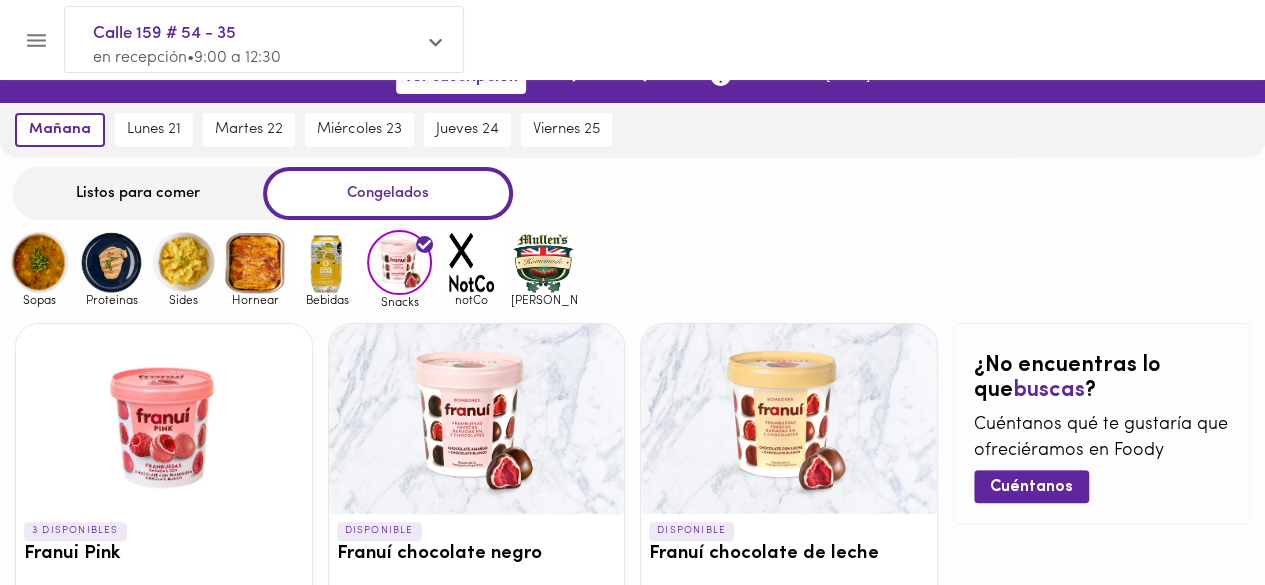 click on "Listos para comer" at bounding box center [138, 193] 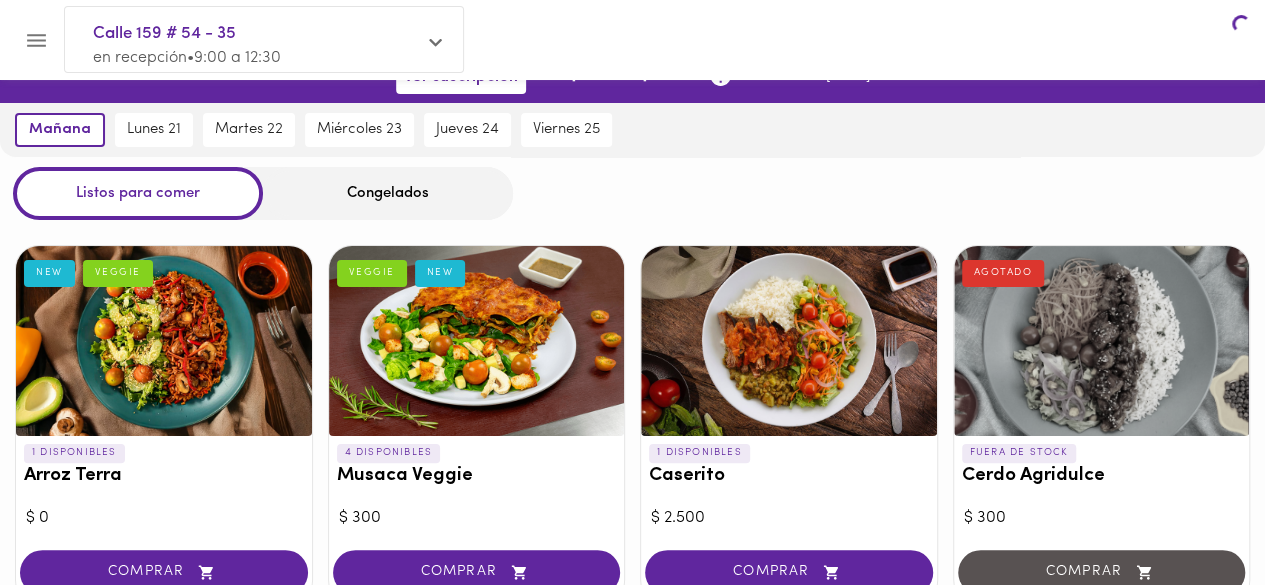 scroll, scrollTop: 0, scrollLeft: 0, axis: both 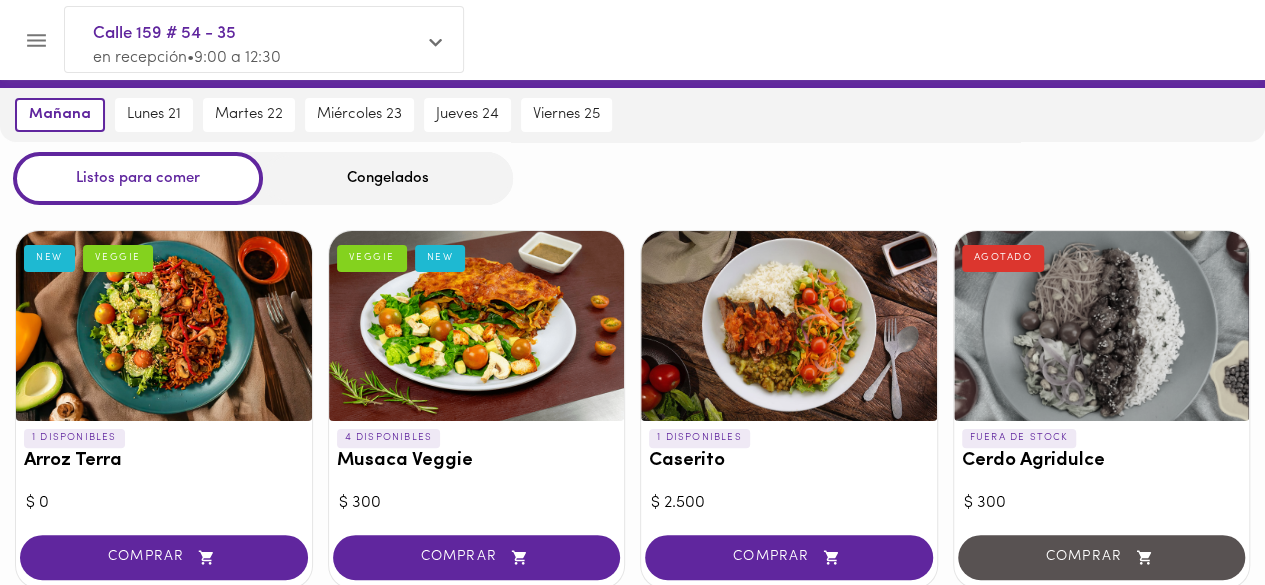 drag, startPoint x: 1264, startPoint y: 101, endPoint x: 1275, endPoint y: 123, distance: 24.596748 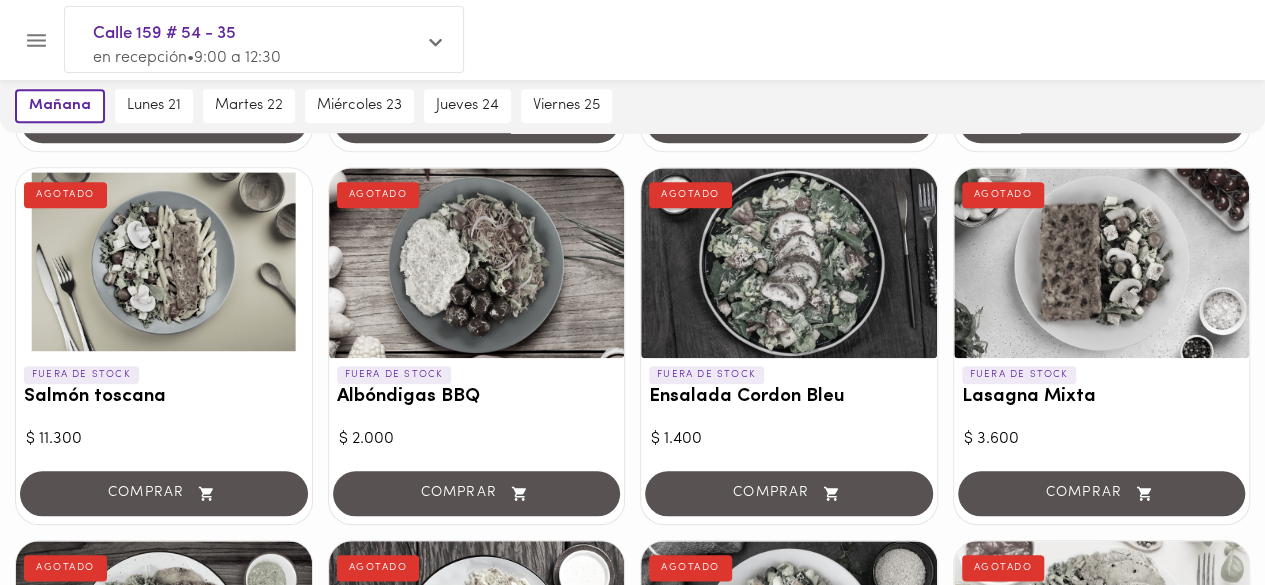 scroll, scrollTop: 856, scrollLeft: 0, axis: vertical 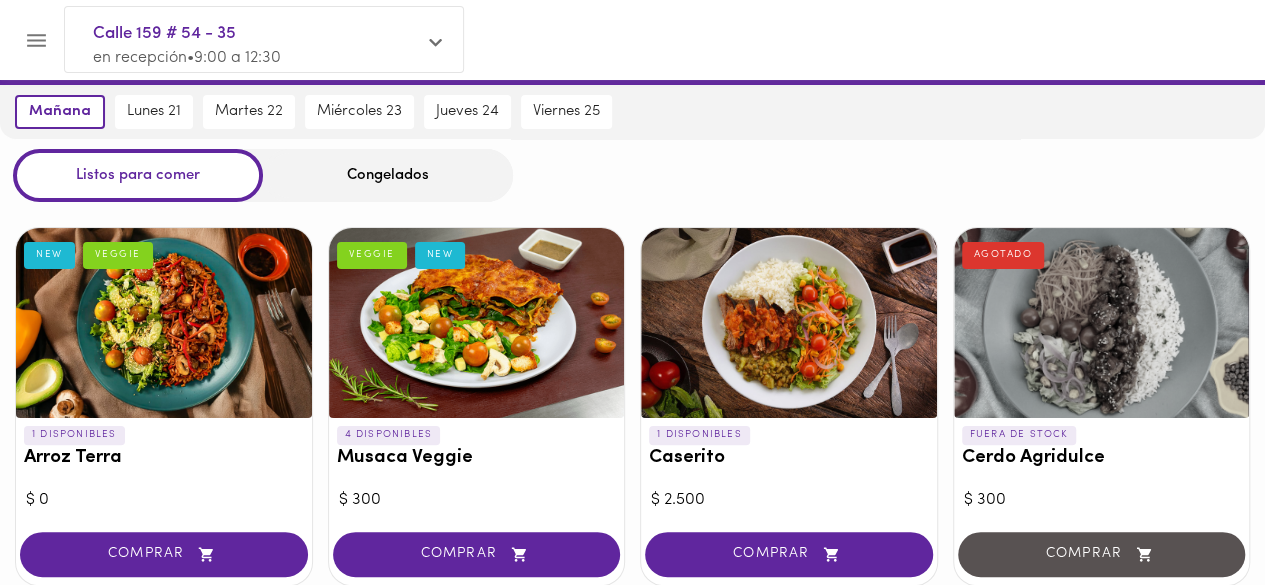 click at bounding box center (477, 323) 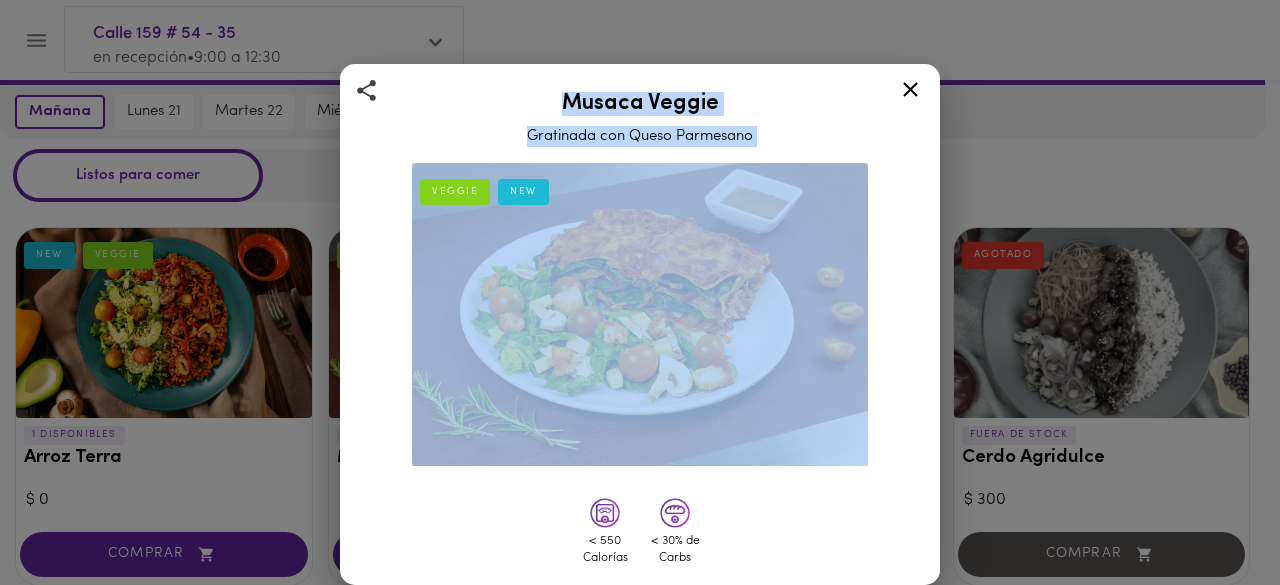 drag, startPoint x: 940, startPoint y: 295, endPoint x: 931, endPoint y: 303, distance: 12.0415945 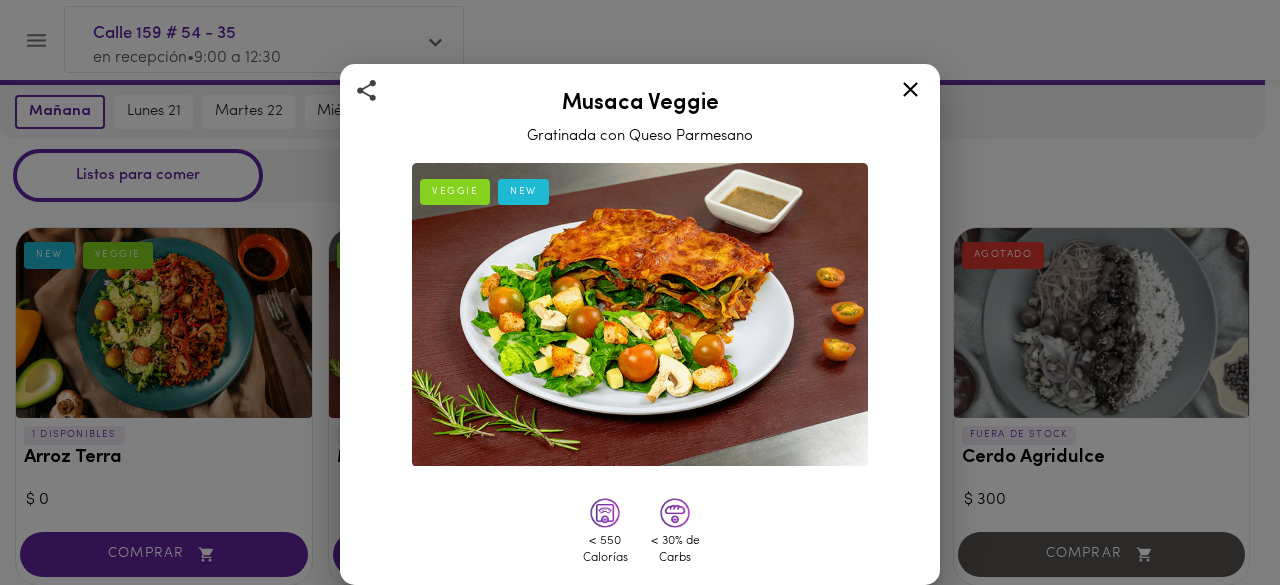 click on "VEGGIE NEW < 550 Calorías < 30% de Carbs Peperonata de vegetales como la berenjena, el zucchini y pimentón, se mezclan con salsa napolitana y ...  ver más $ 300 $ 25.200 Agregar al carrito 642 Calorías 26,1 Proteína 45,6 Carbs 39,2 Grasa 319,7 Sodio Ingredientes Pasta de lasagna, apio, zanahoria, cebolla cabezona blanca, ajo nacional, sal, agua, aceite vegetal, ...  ver más Contiene:   Contiene: Lácteos, tazas de huevo, gluten, apio, procesado en conjunto con frutos secos." at bounding box center [640, 630] 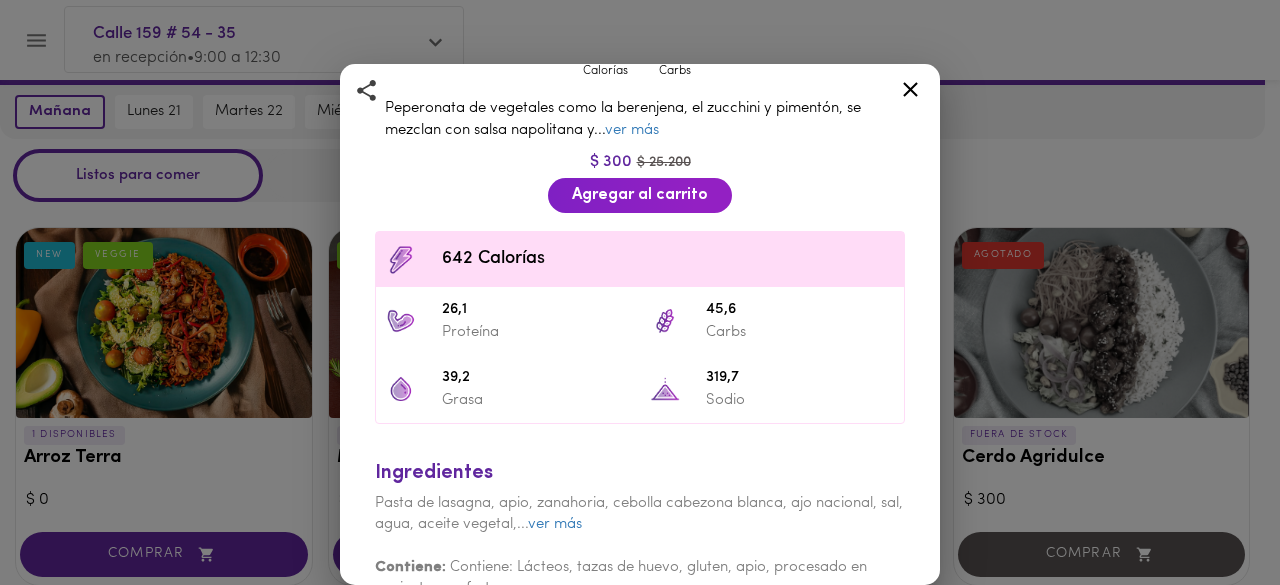 scroll, scrollTop: 506, scrollLeft: 0, axis: vertical 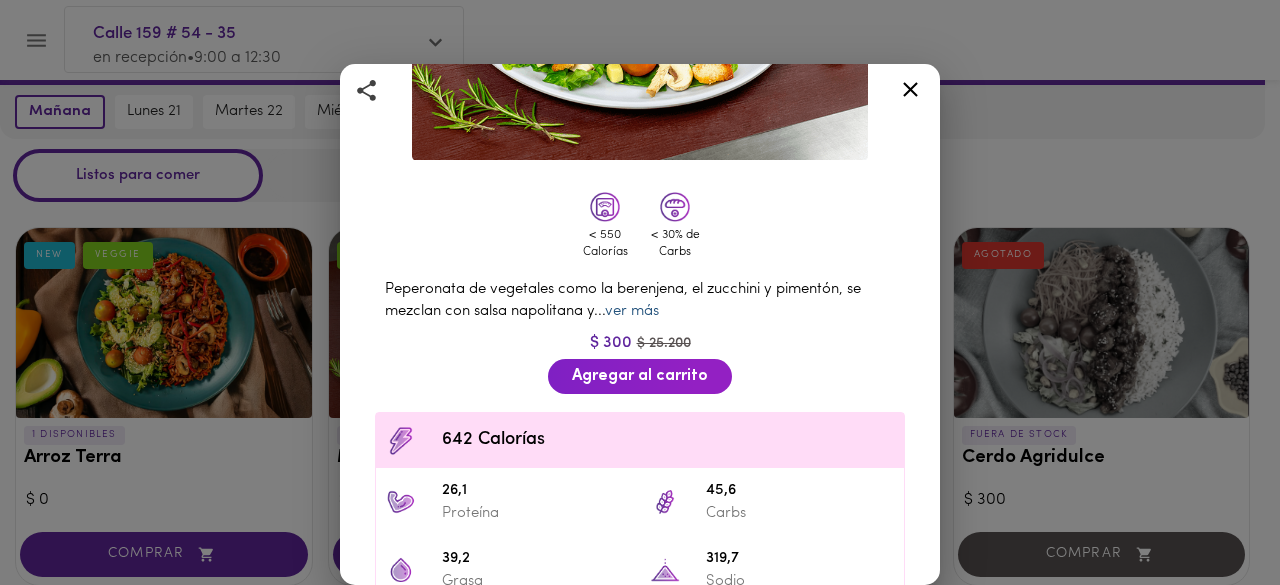click on "ver más" at bounding box center (632, 311) 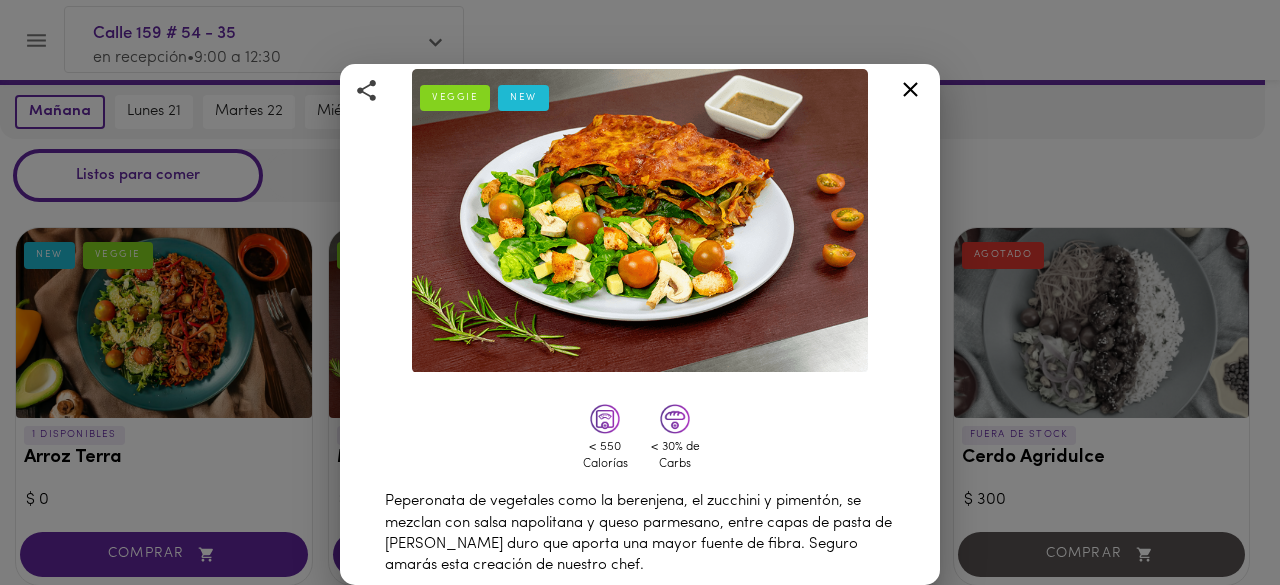 scroll, scrollTop: 51, scrollLeft: 0, axis: vertical 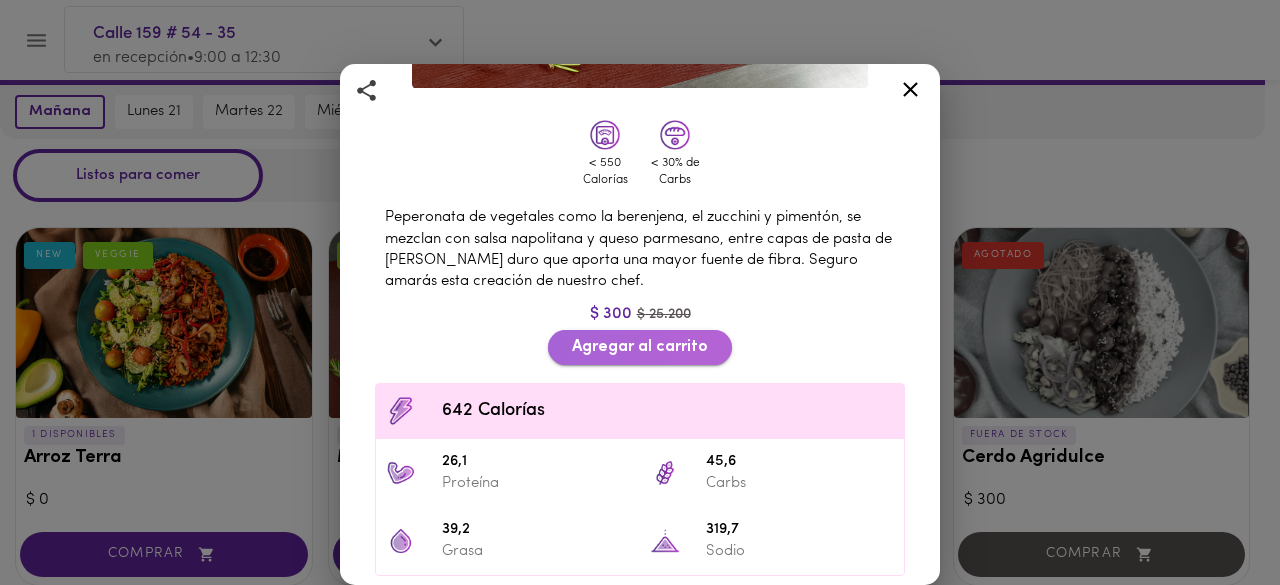 click on "Agregar al carrito" at bounding box center [640, 347] 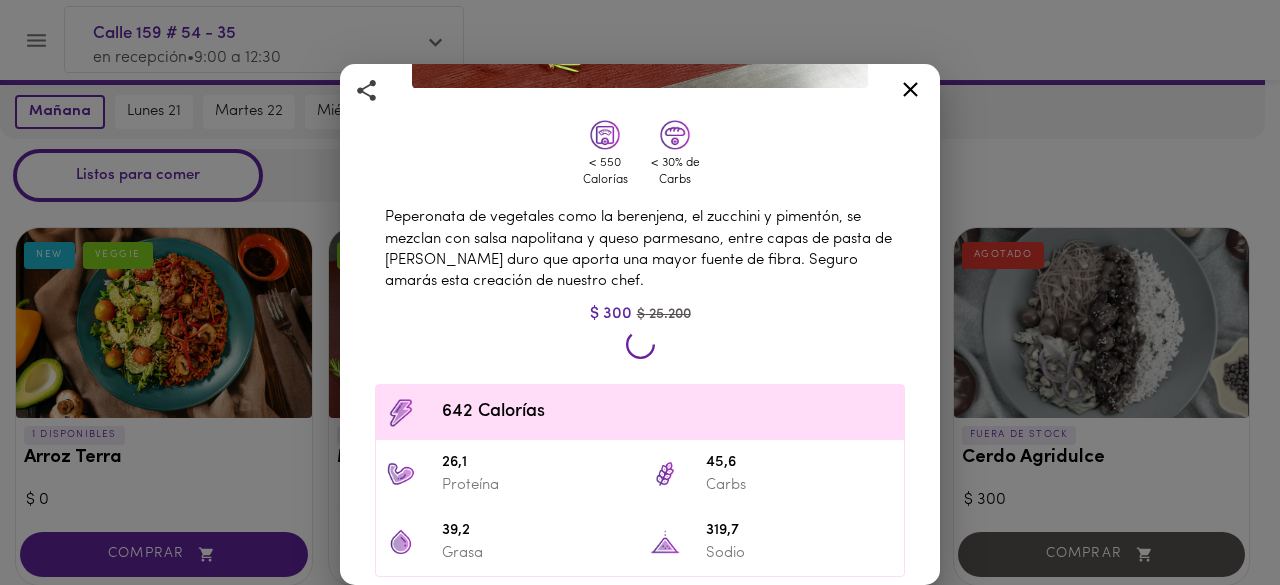 scroll, scrollTop: 47, scrollLeft: 0, axis: vertical 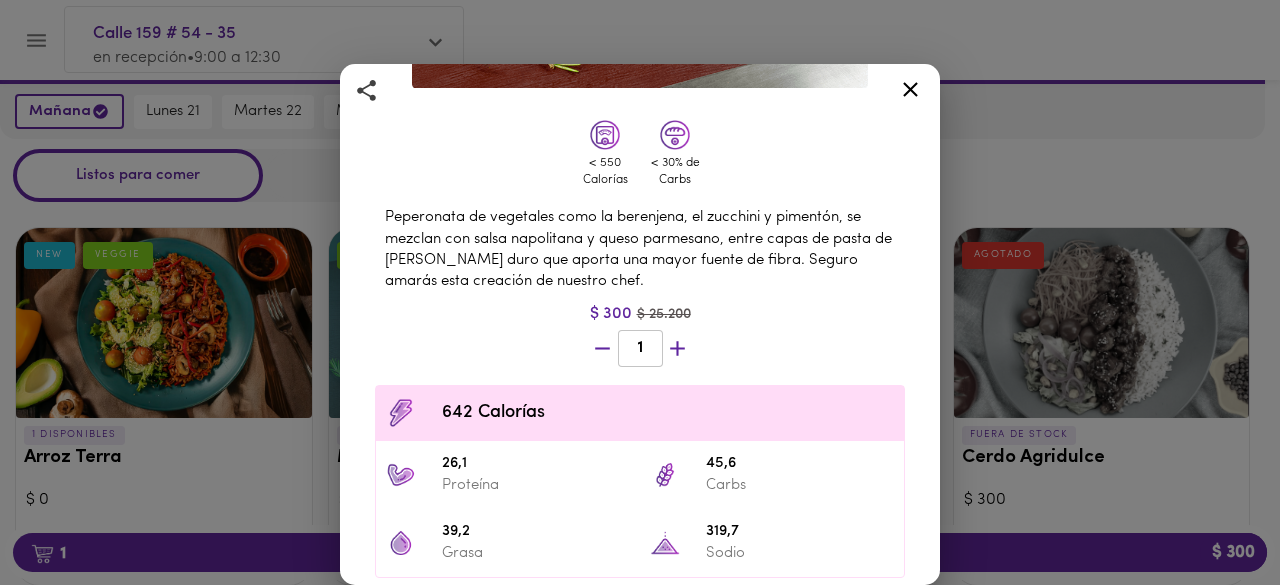 click 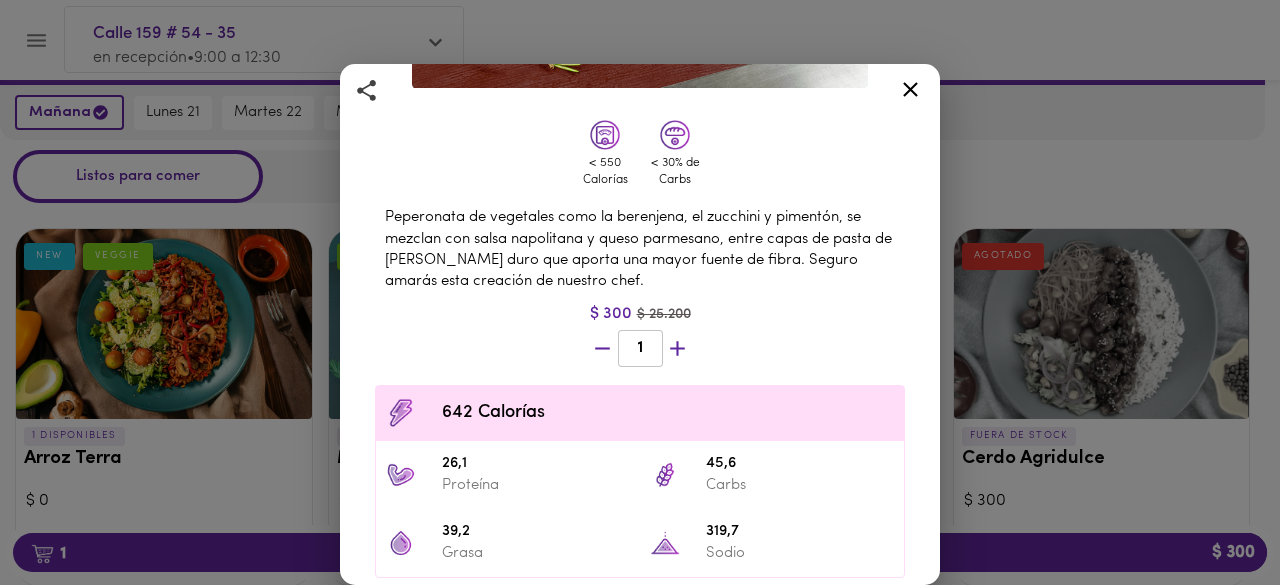 scroll, scrollTop: 0, scrollLeft: 0, axis: both 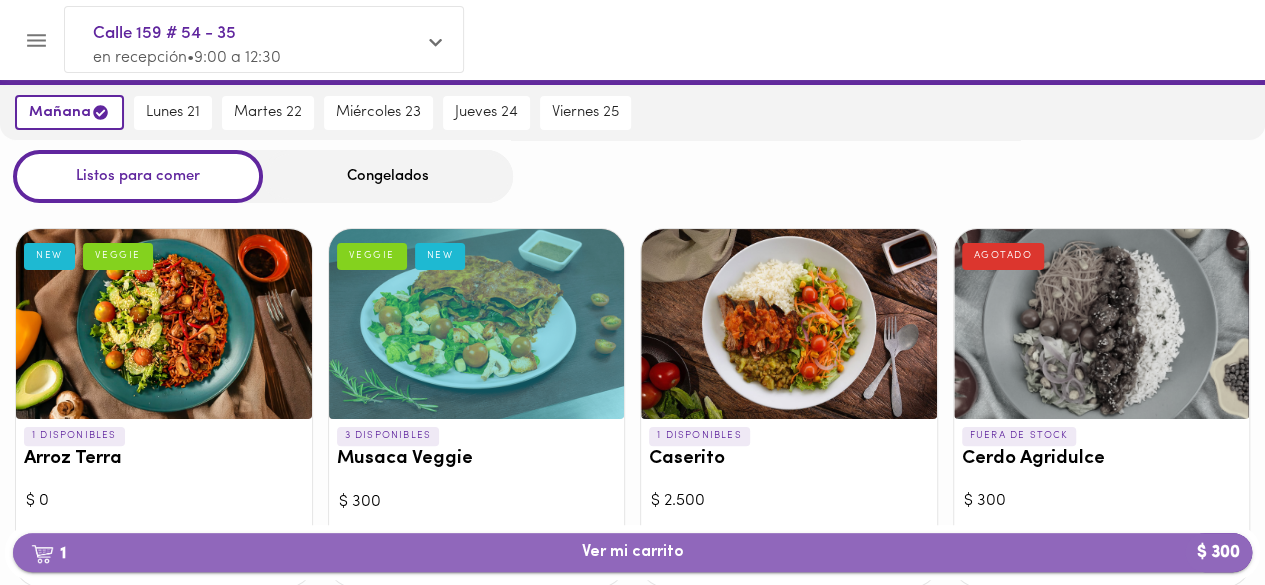 click on "1 Ver mi carrito $ 300" at bounding box center (632, 552) 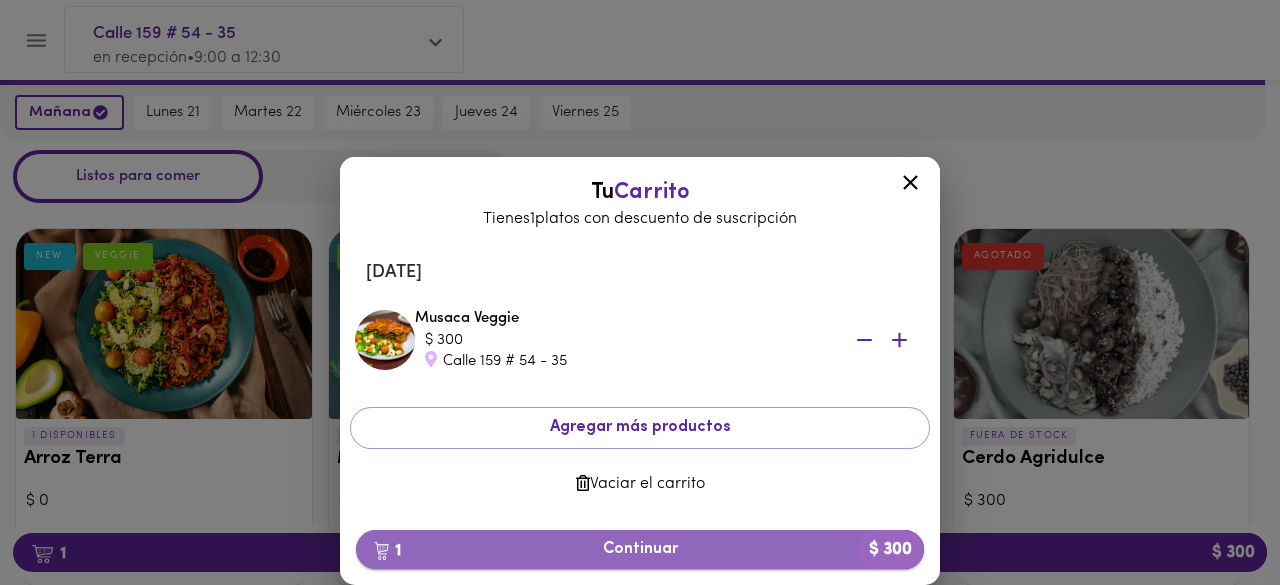 click on "1 Continuar $ 300" at bounding box center (640, 549) 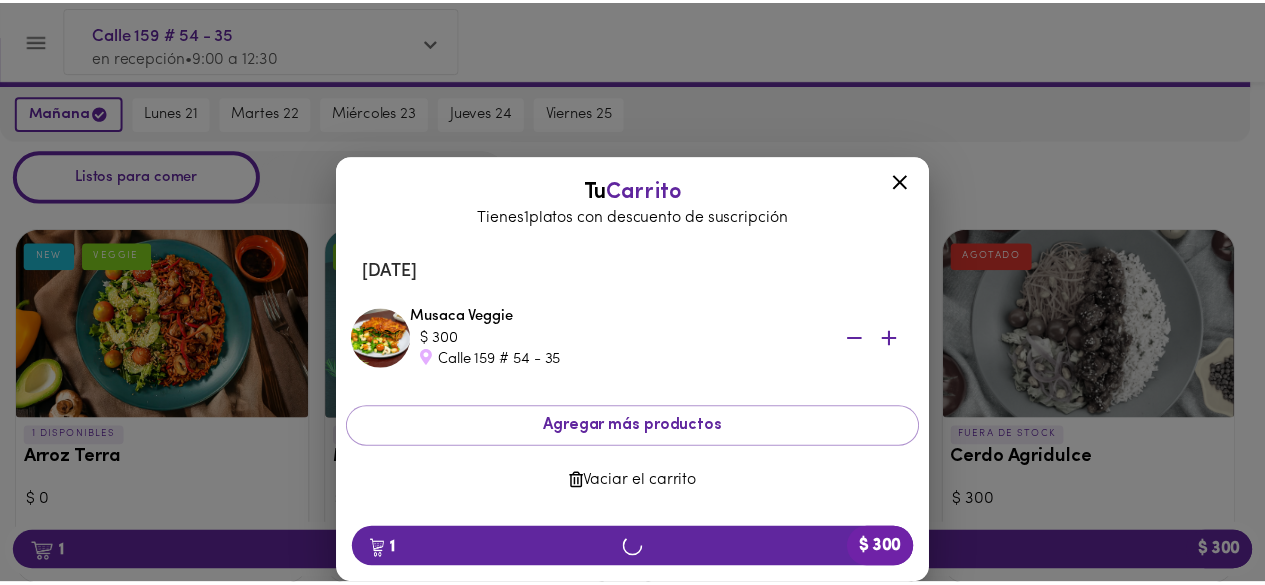scroll, scrollTop: 0, scrollLeft: 0, axis: both 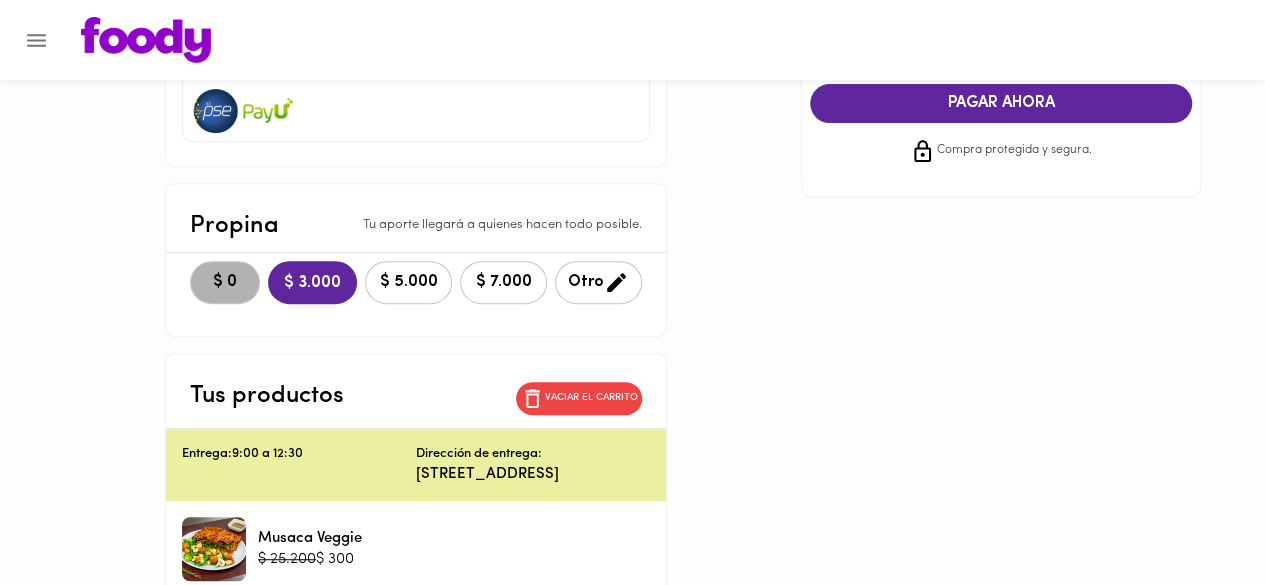 click on "$ 0" at bounding box center [225, 282] 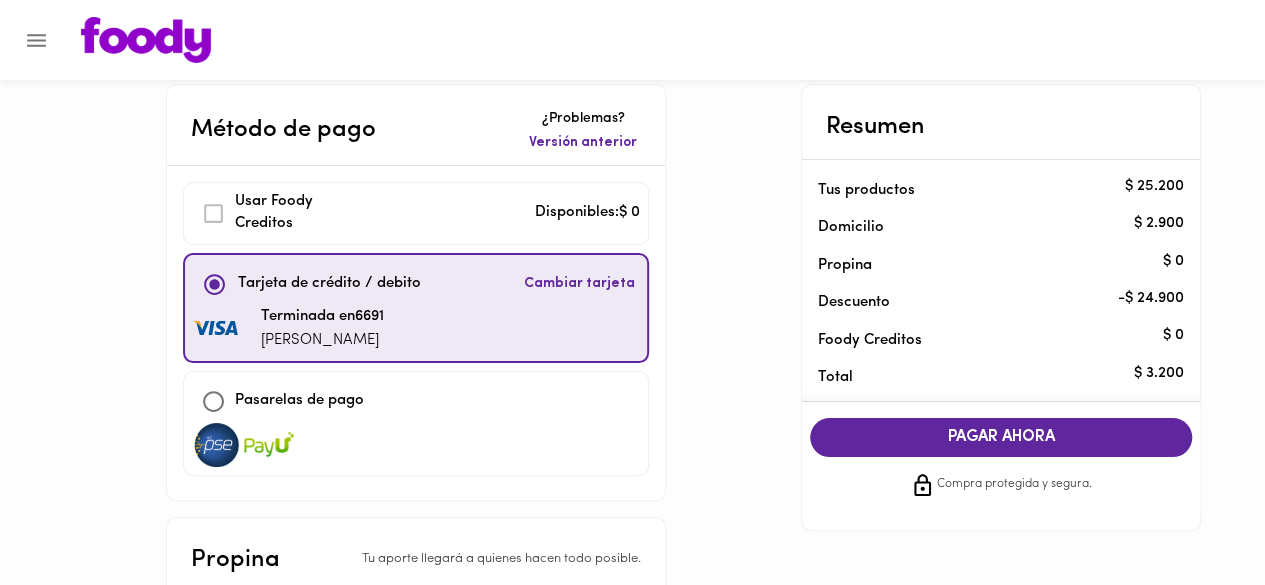 scroll, scrollTop: 0, scrollLeft: 0, axis: both 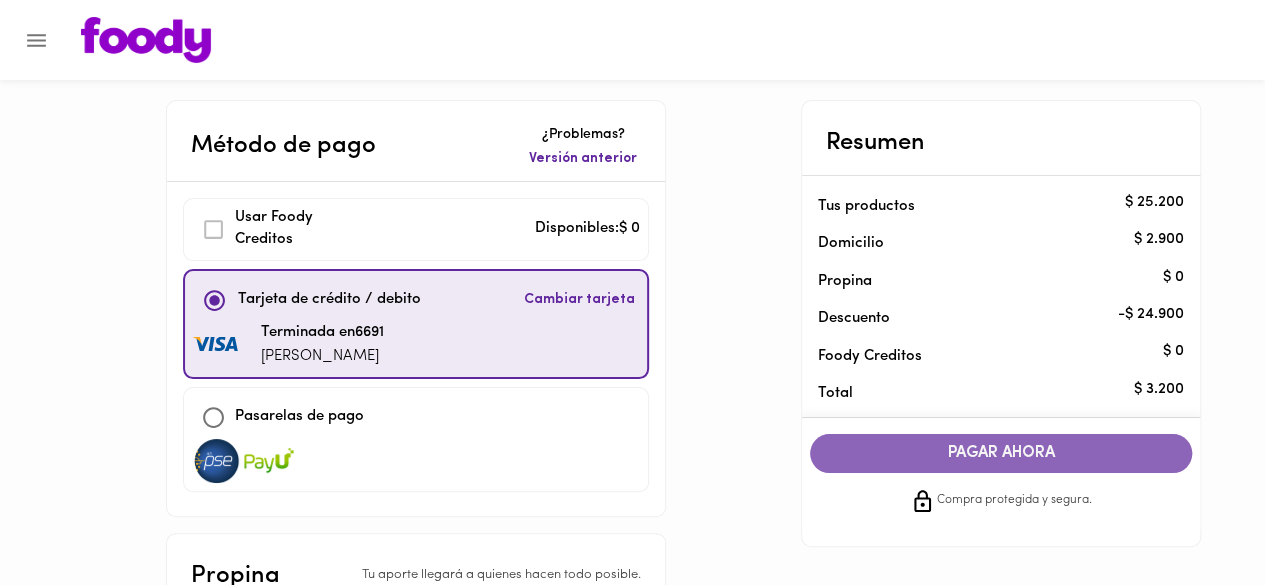 click on "PAGAR AHORA" at bounding box center (1001, 453) 